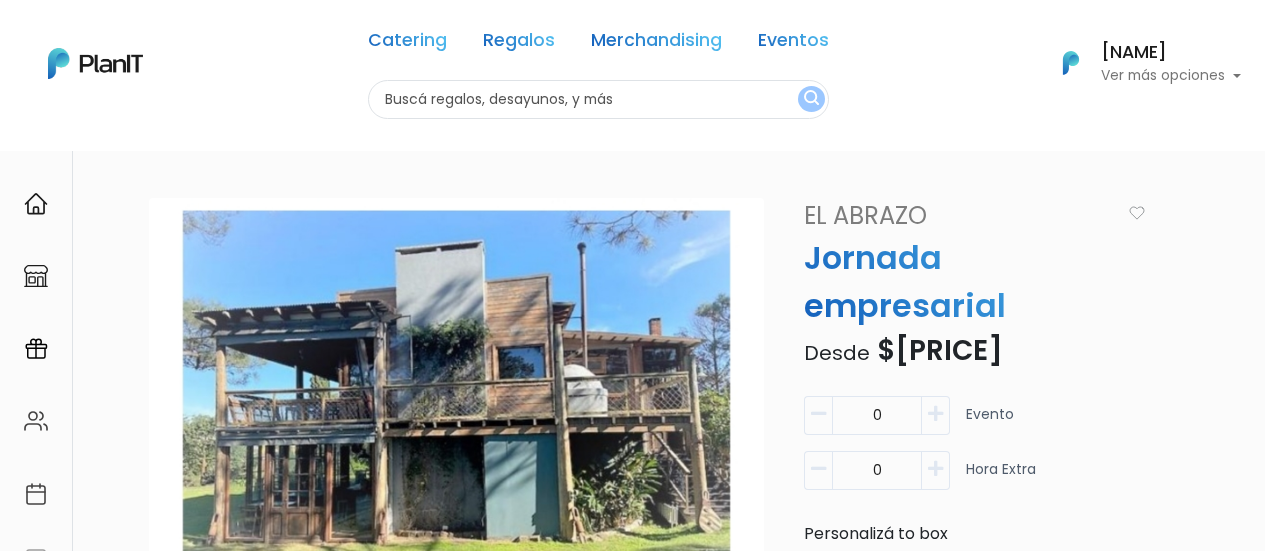 scroll, scrollTop: 0, scrollLeft: 0, axis: both 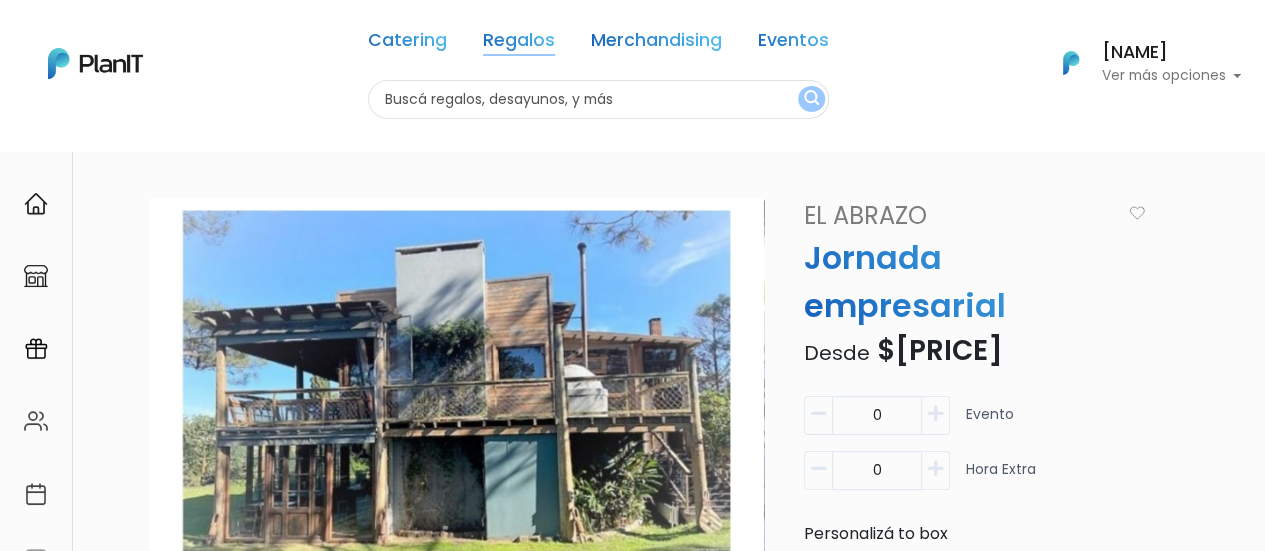click on "Regalos" at bounding box center [519, 44] 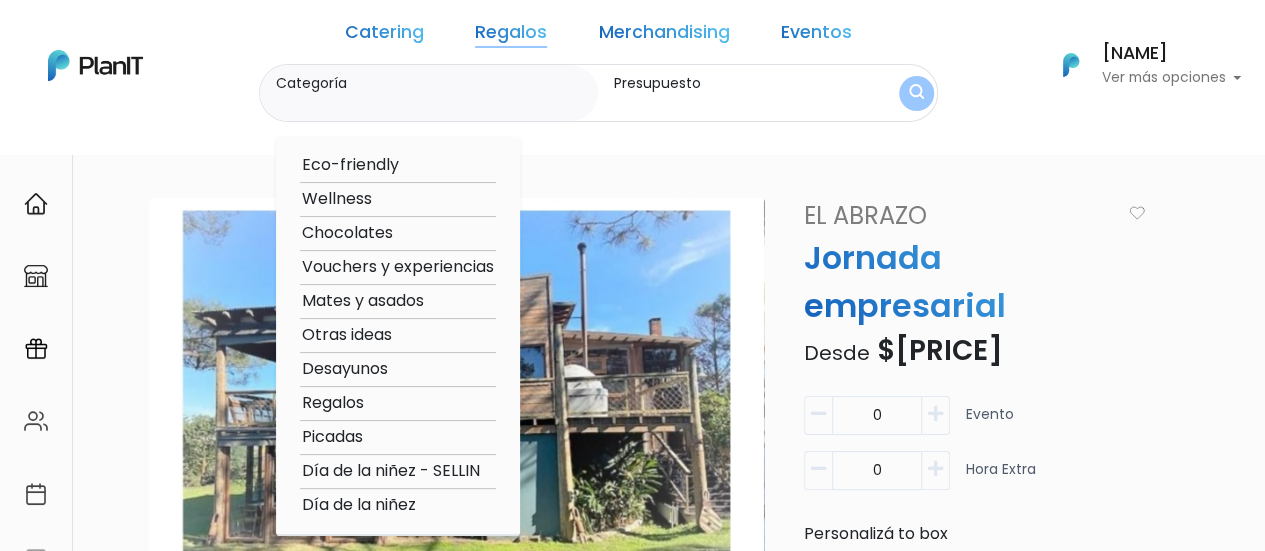 click on "Día de la niñez" at bounding box center [398, 505] 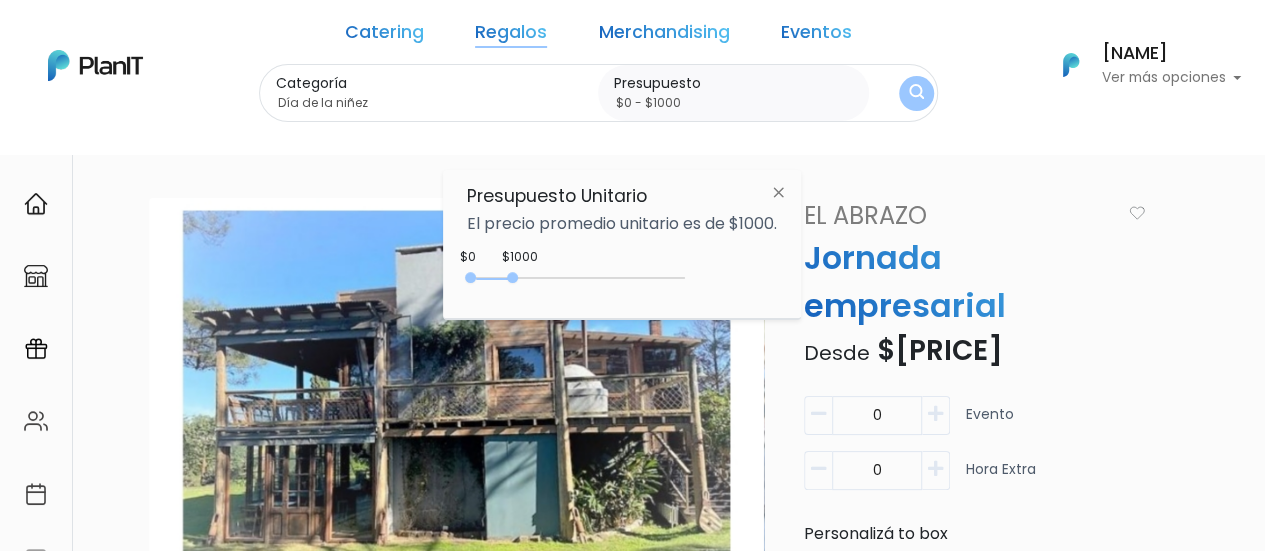 drag, startPoint x: 606, startPoint y: 270, endPoint x: 659, endPoint y: 277, distance: 53.460266 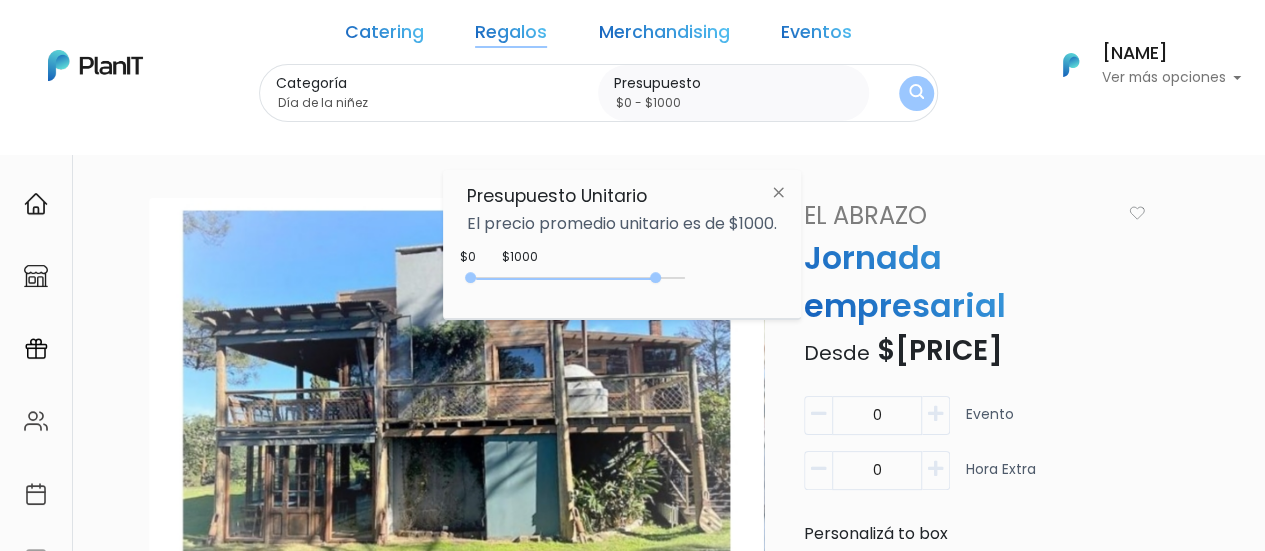 click on "[NUMBER] : [NUMBER] 0 [NUMBER]" at bounding box center (580, 282) 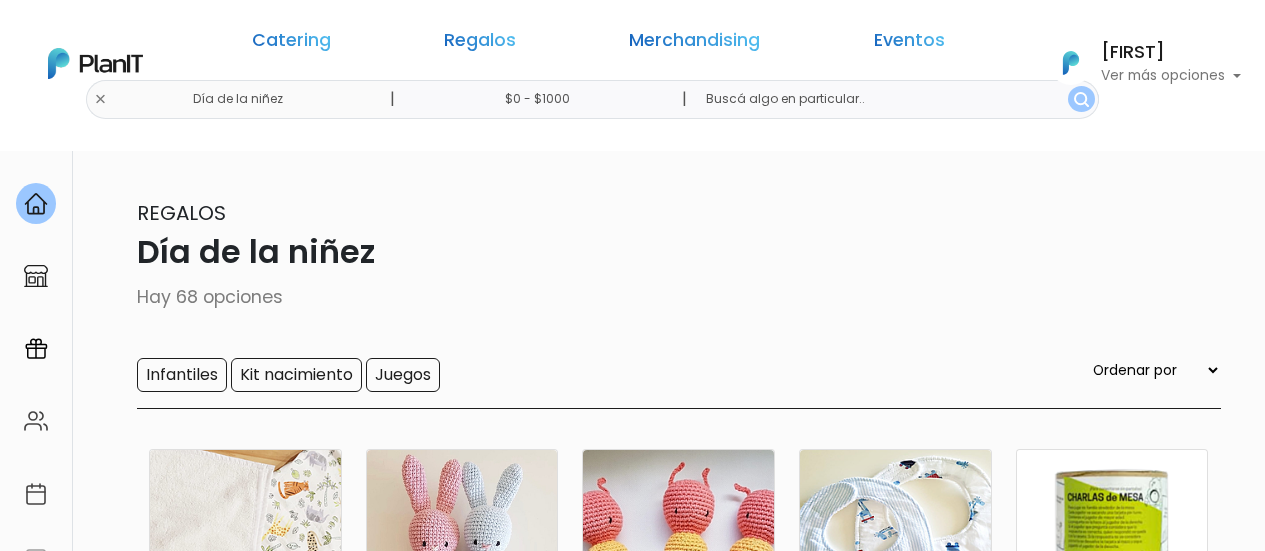 scroll, scrollTop: 0, scrollLeft: 0, axis: both 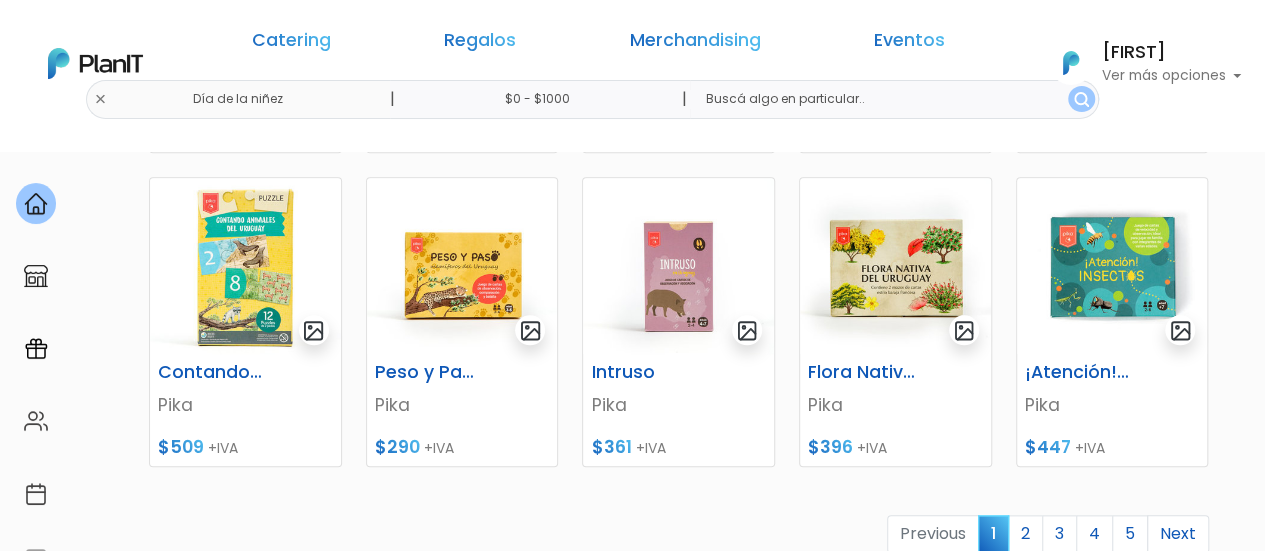 click on "keyboard_arrow_down" at bounding box center (1190, 1917) 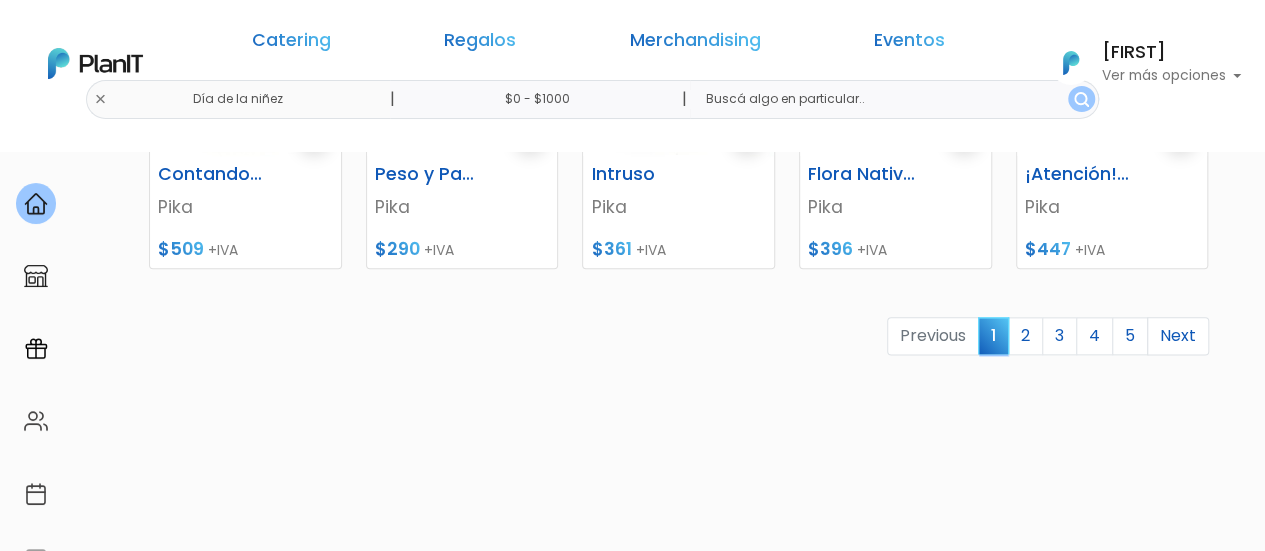 scroll, scrollTop: 1197, scrollLeft: 0, axis: vertical 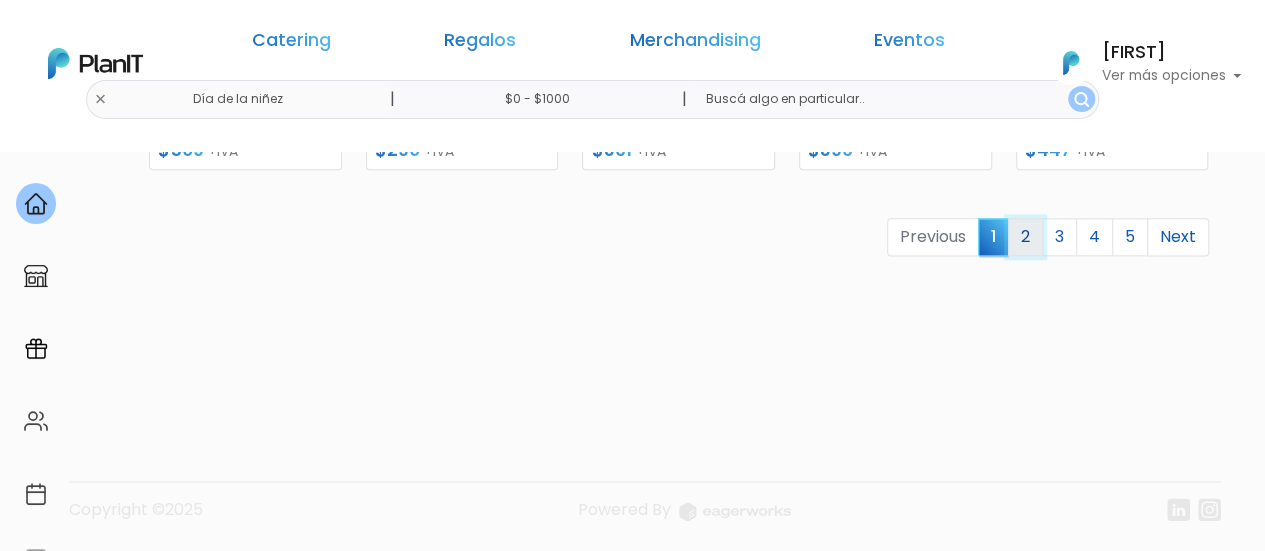 click on "2" at bounding box center [1025, 237] 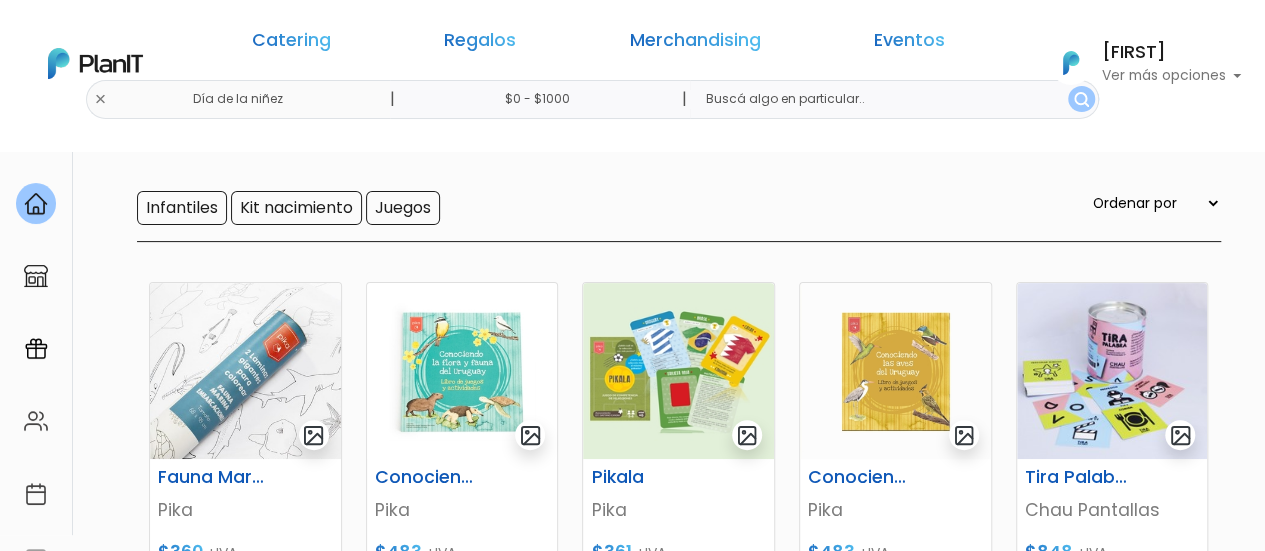 scroll, scrollTop: 394, scrollLeft: 0, axis: vertical 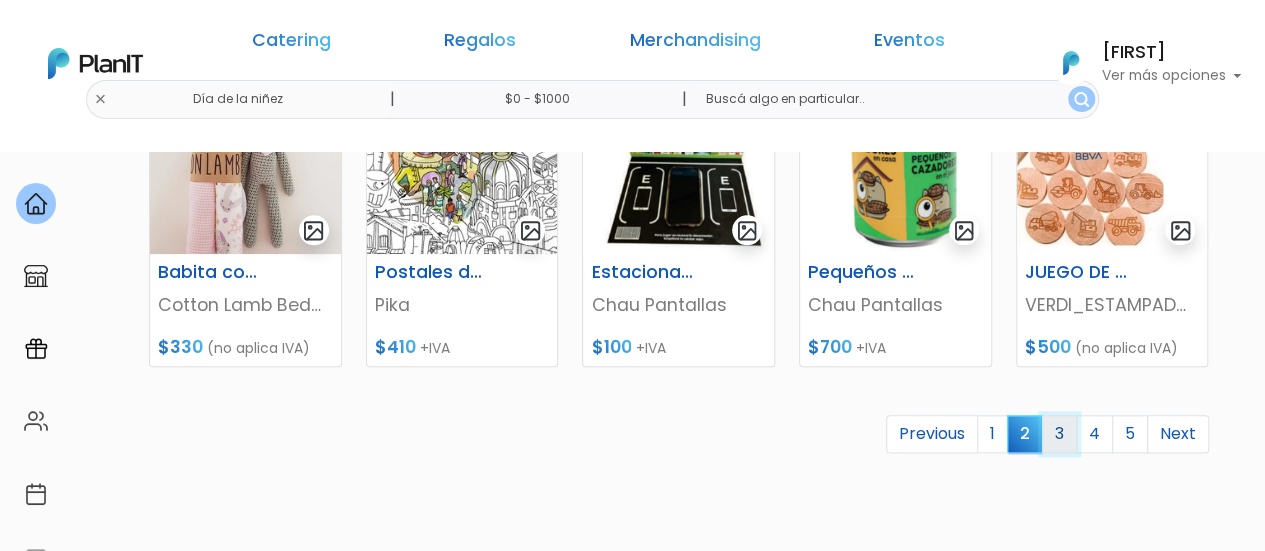 click on "3" at bounding box center [1059, 434] 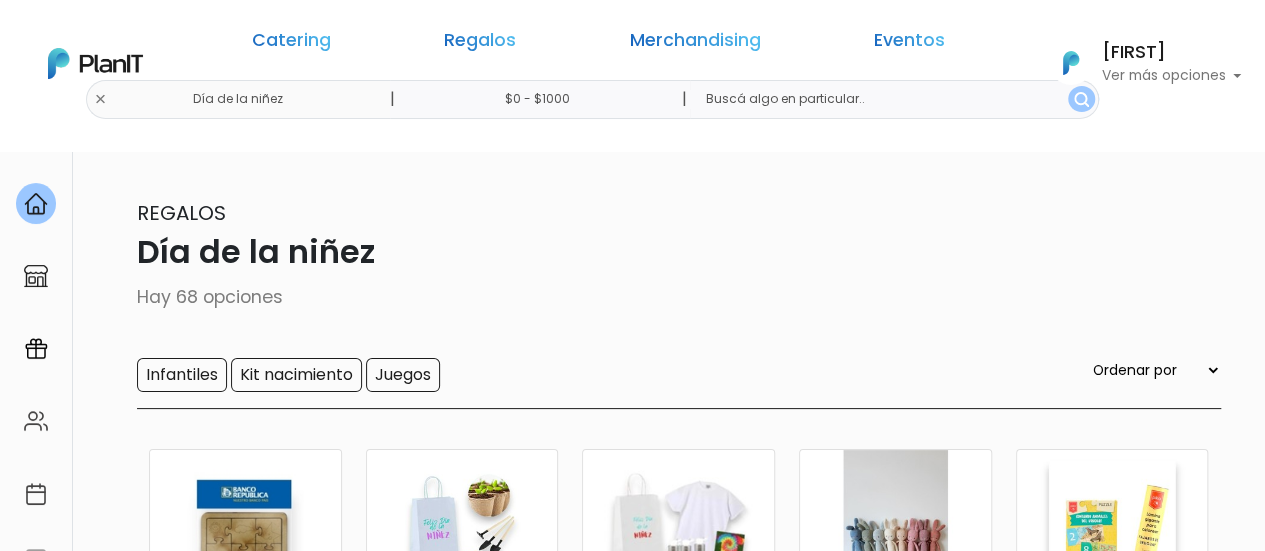 scroll, scrollTop: 110, scrollLeft: 0, axis: vertical 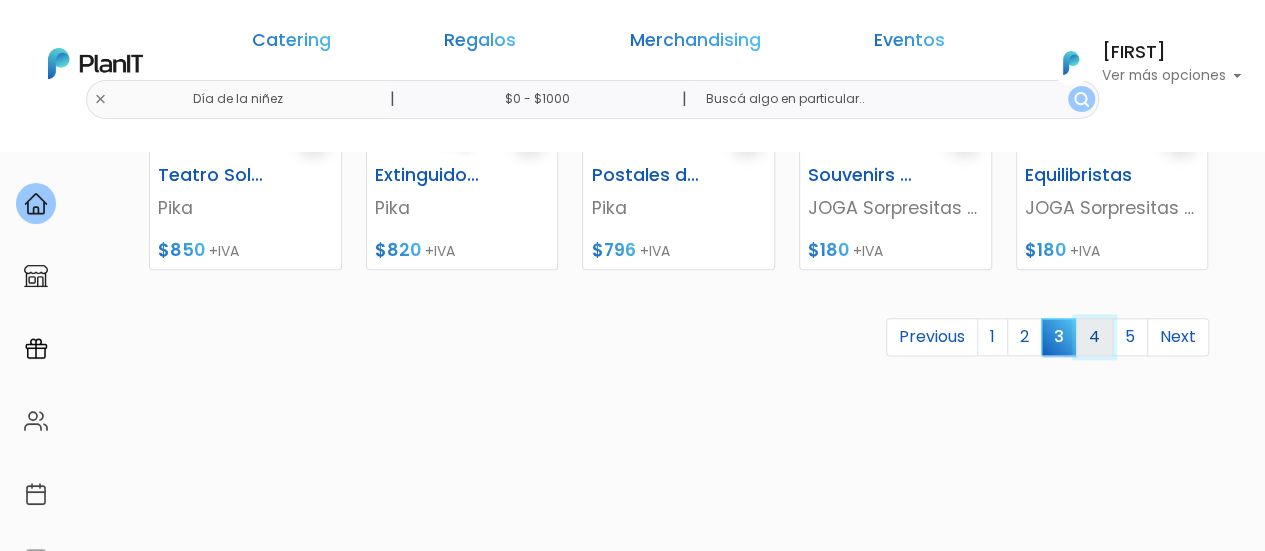 click on "4" at bounding box center (1094, 337) 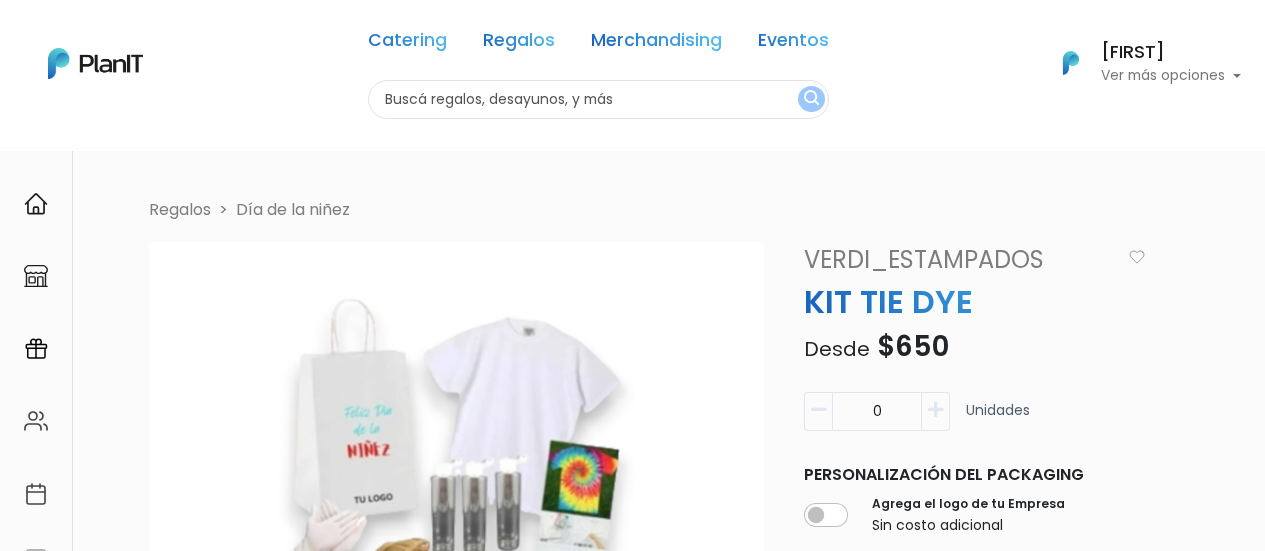 scroll, scrollTop: 0, scrollLeft: 0, axis: both 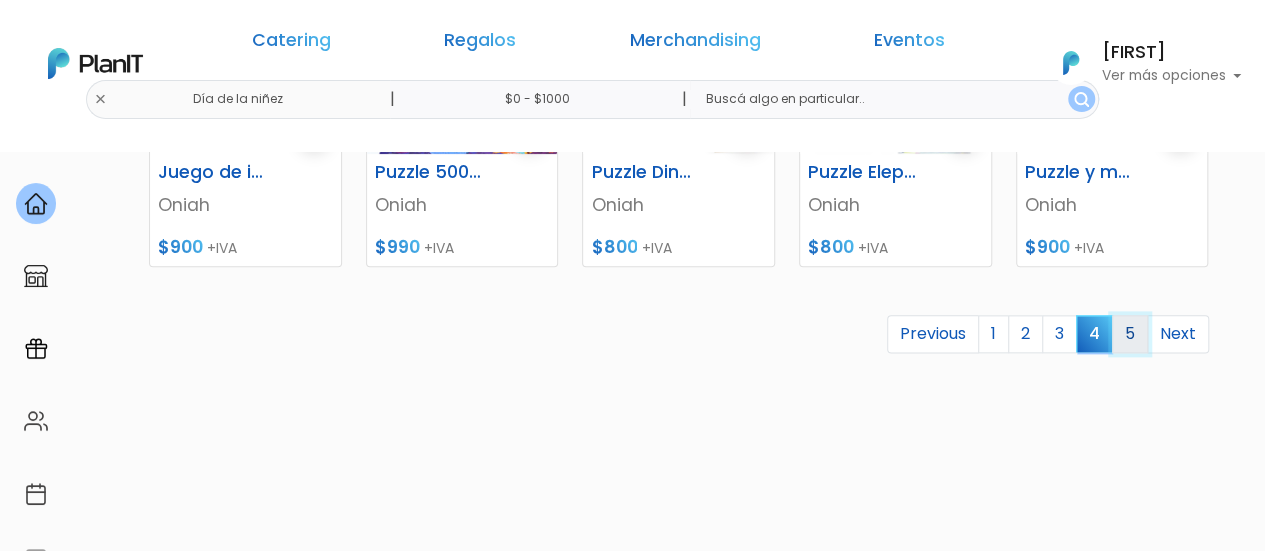 click on "5" at bounding box center [1130, 334] 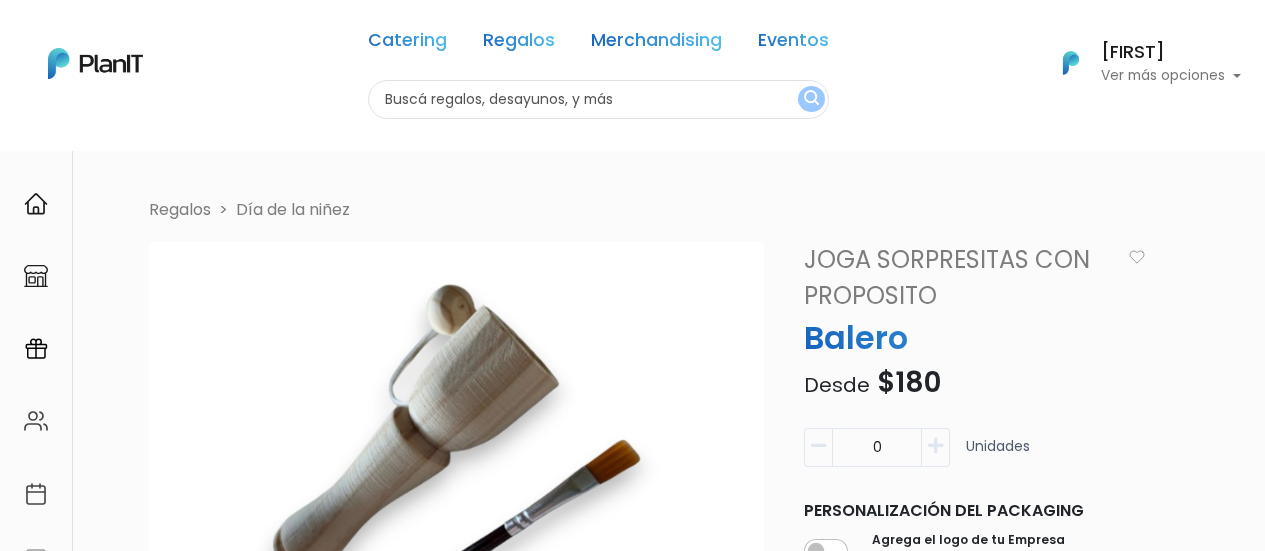 scroll, scrollTop: 0, scrollLeft: 0, axis: both 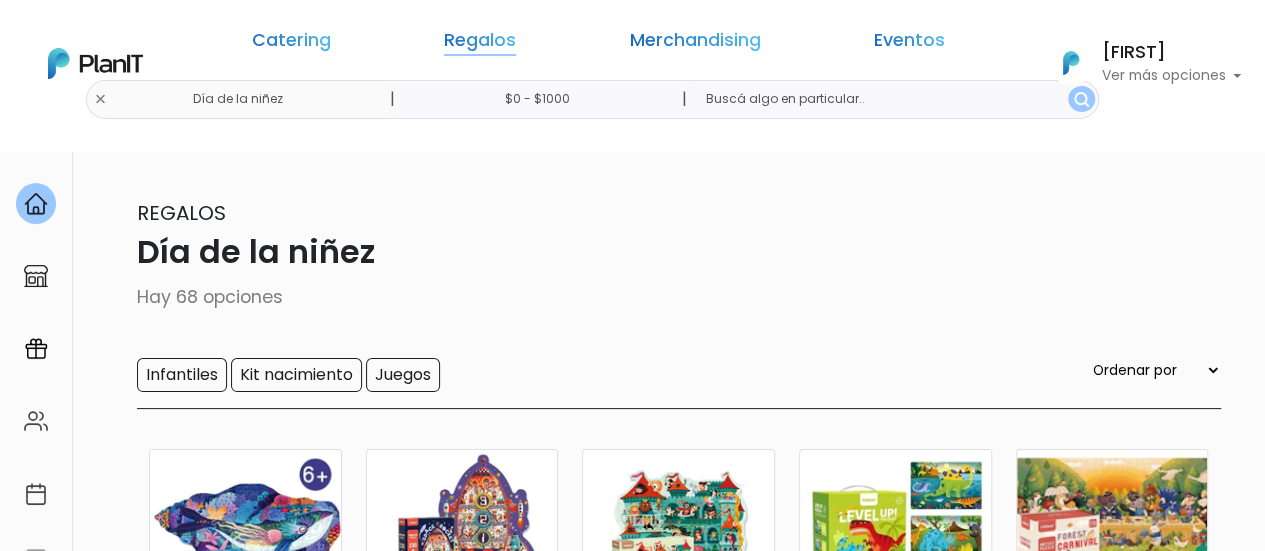 click on "Regalos" at bounding box center [480, 44] 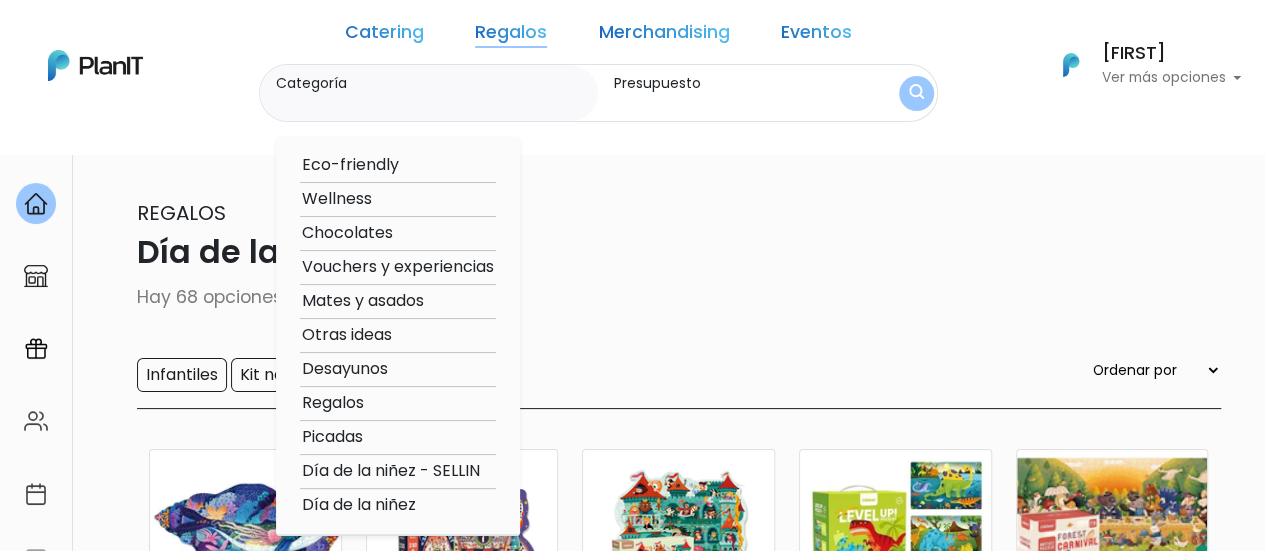 click on "Día de la niñez - SELLIN" at bounding box center [398, 471] 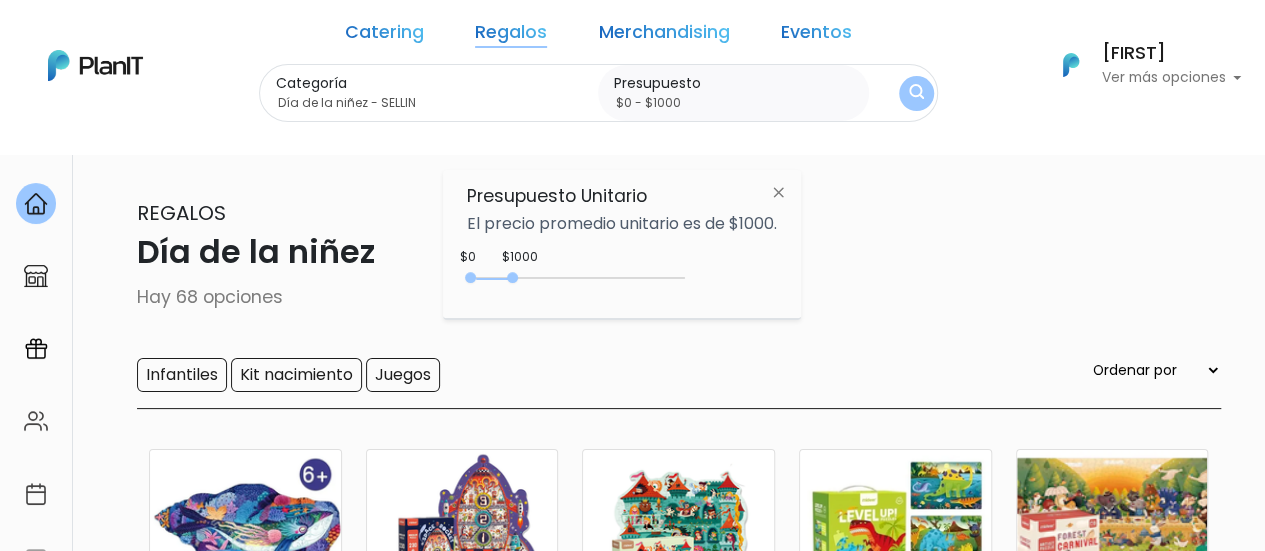 click on "0 : 1000 0 1000 0,1000" at bounding box center (580, 282) 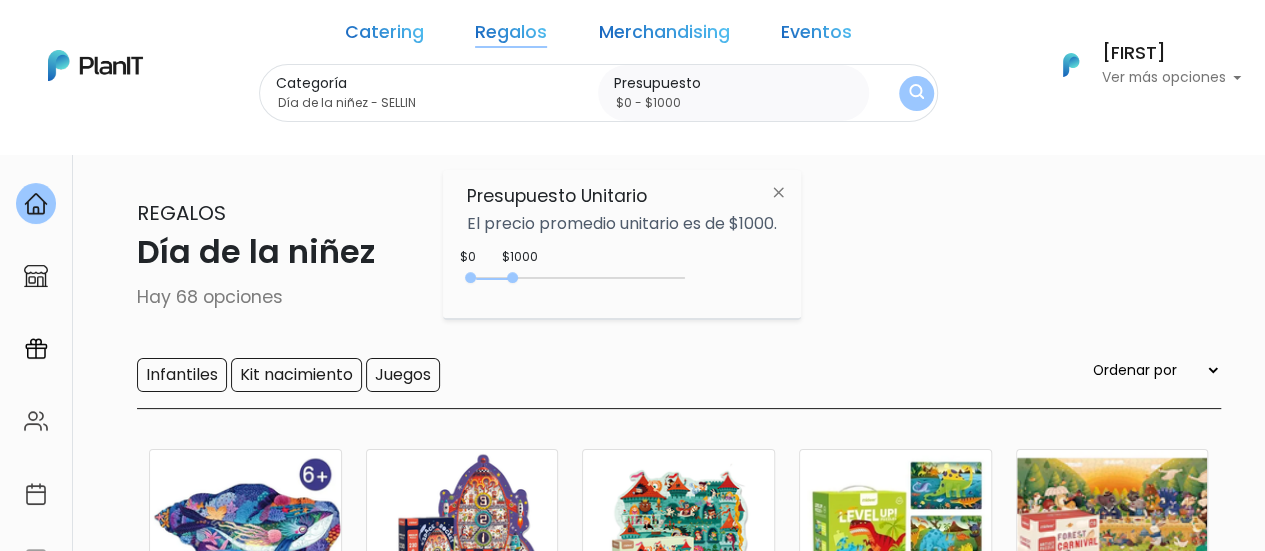 click on "0 : 1000 0 1000" at bounding box center [580, 282] 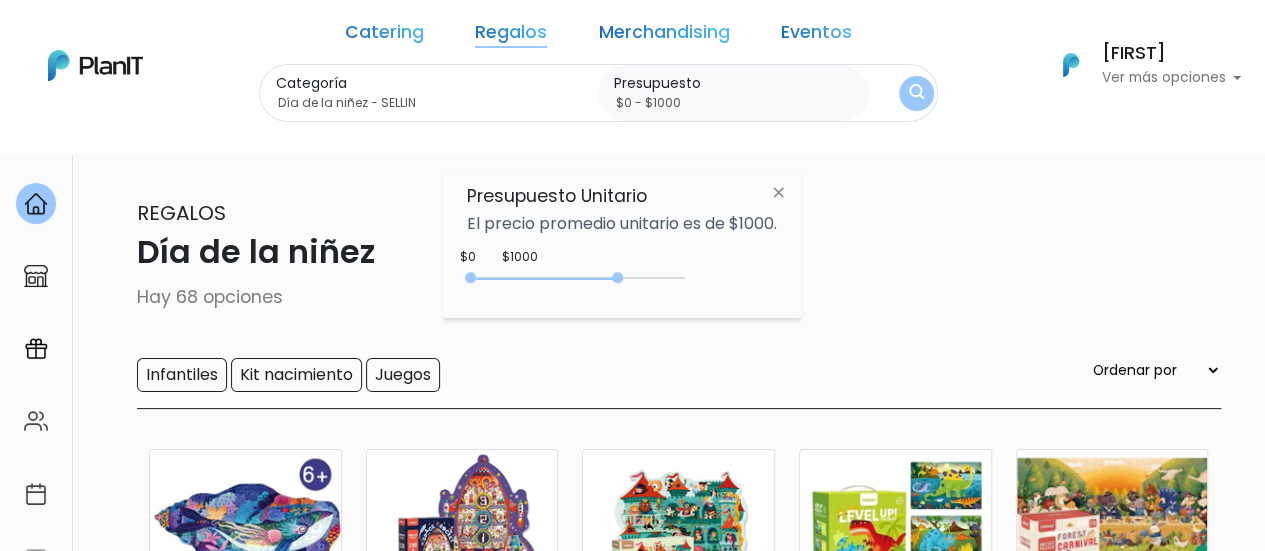 click at bounding box center [916, 93] 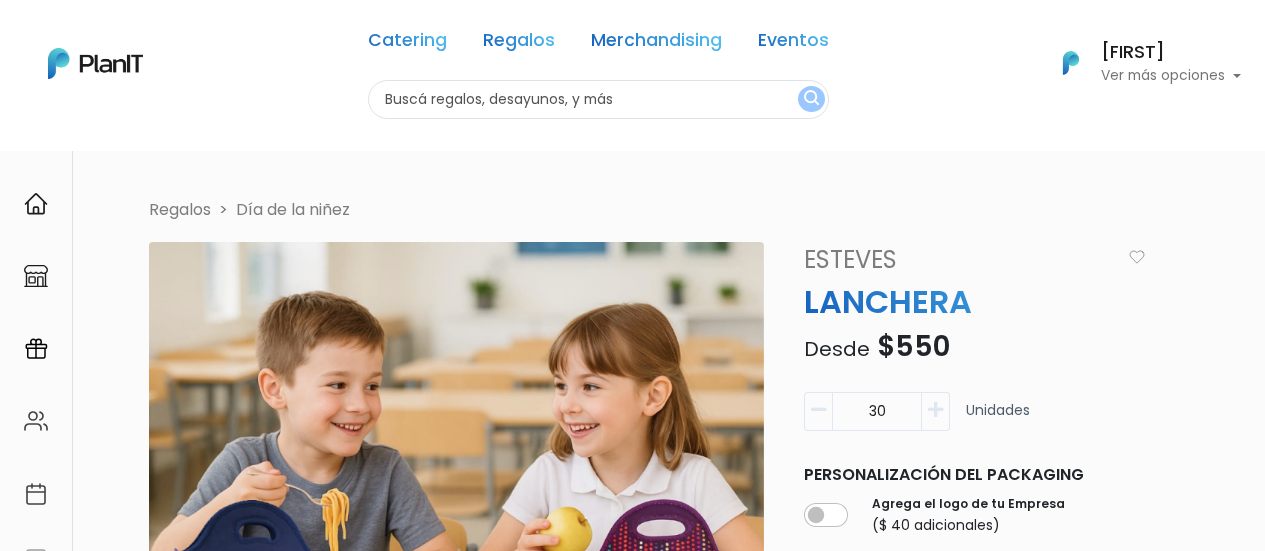 scroll, scrollTop: 0, scrollLeft: 0, axis: both 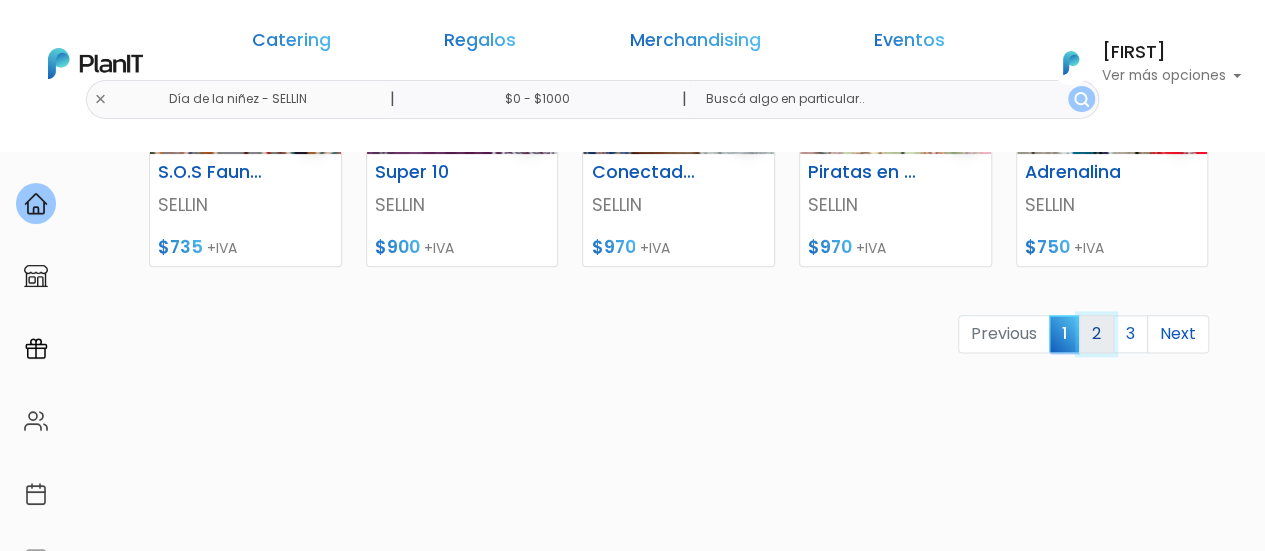 click on "2" at bounding box center (1096, 334) 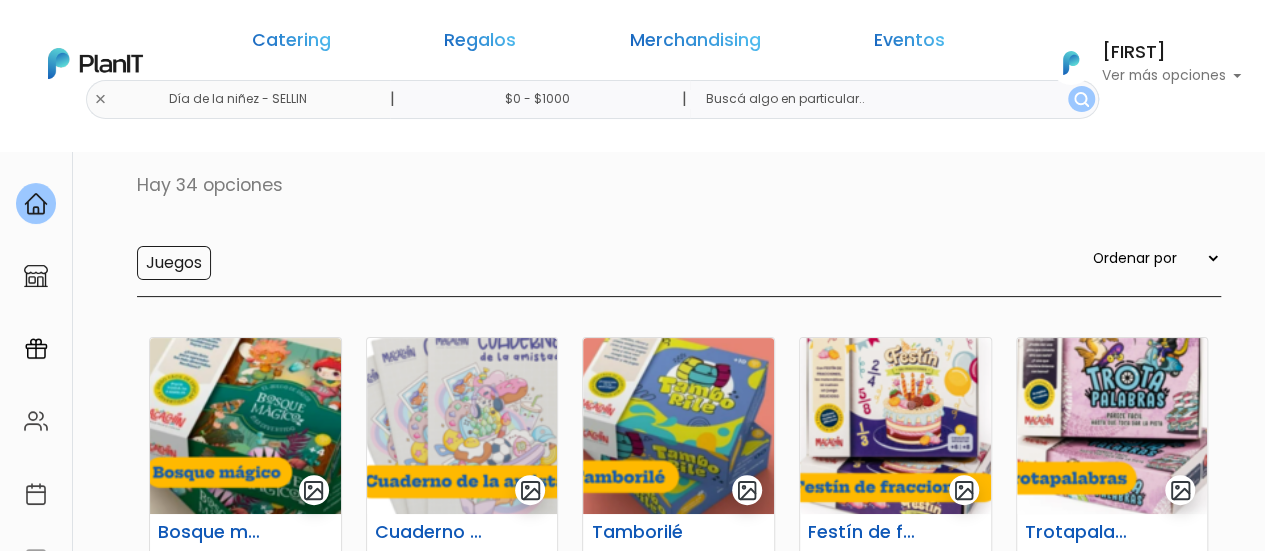 scroll, scrollTop: 200, scrollLeft: 0, axis: vertical 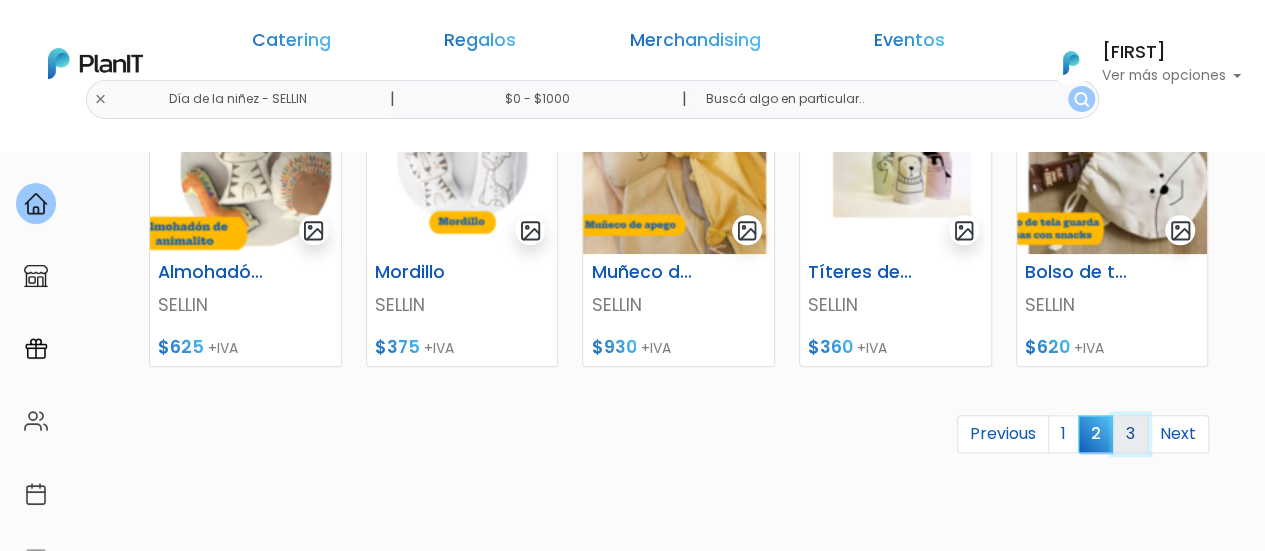 click on "3" at bounding box center [1130, 434] 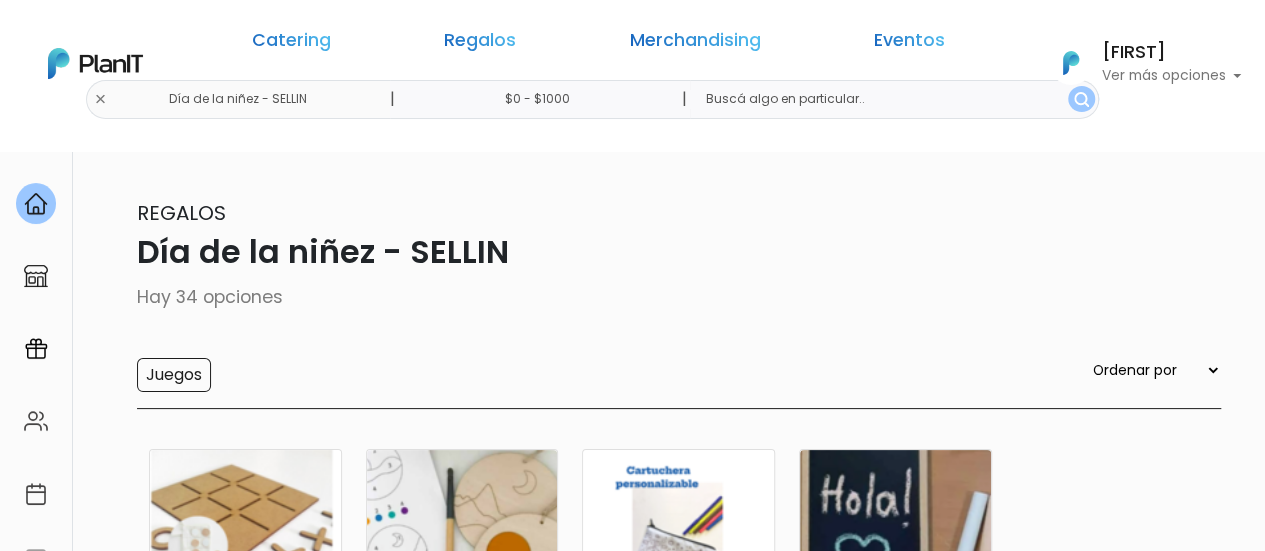 scroll, scrollTop: 400, scrollLeft: 0, axis: vertical 